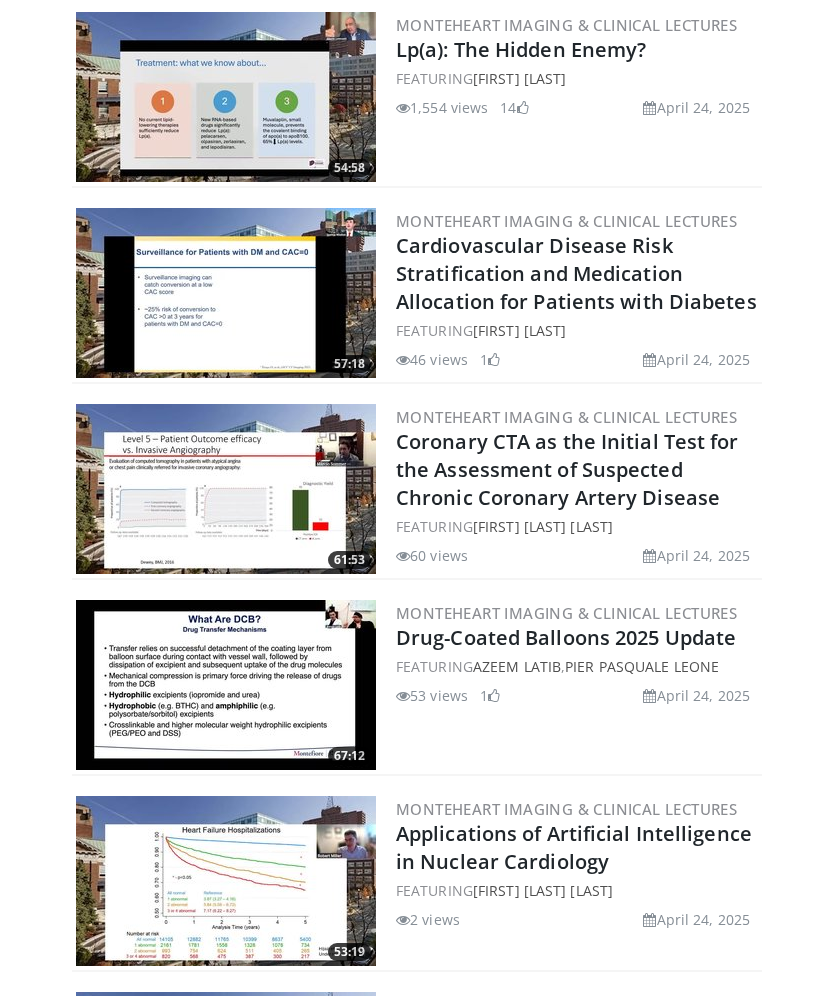 scroll, scrollTop: 3013, scrollLeft: 0, axis: vertical 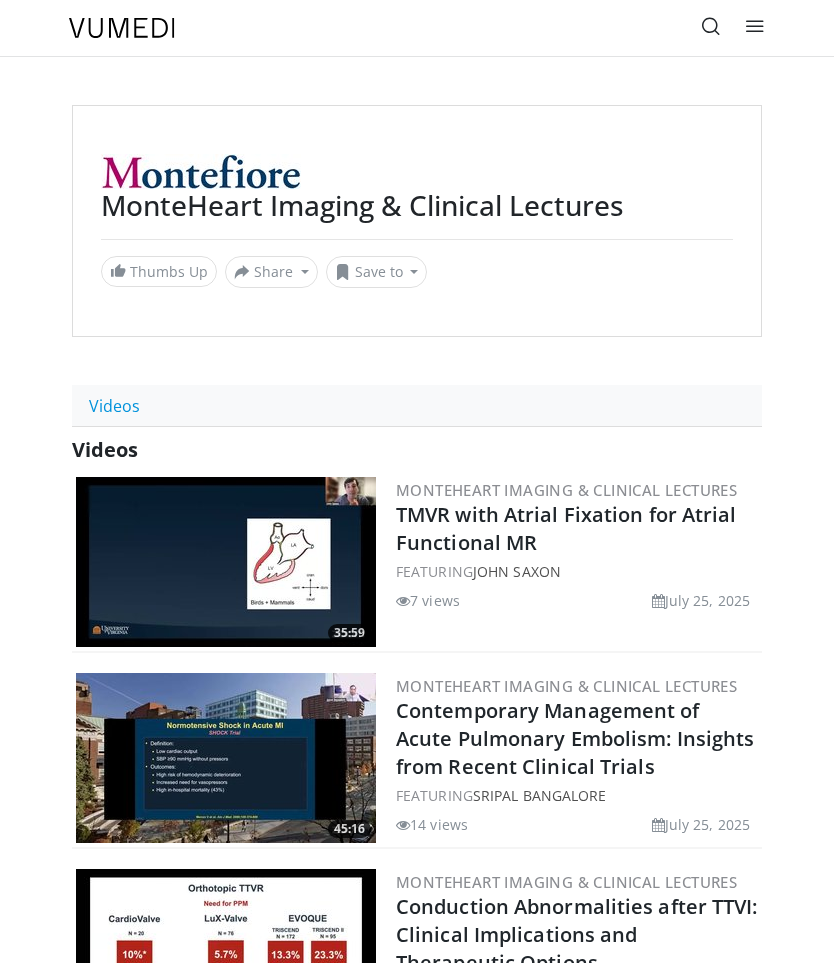 click at bounding box center [755, 28] 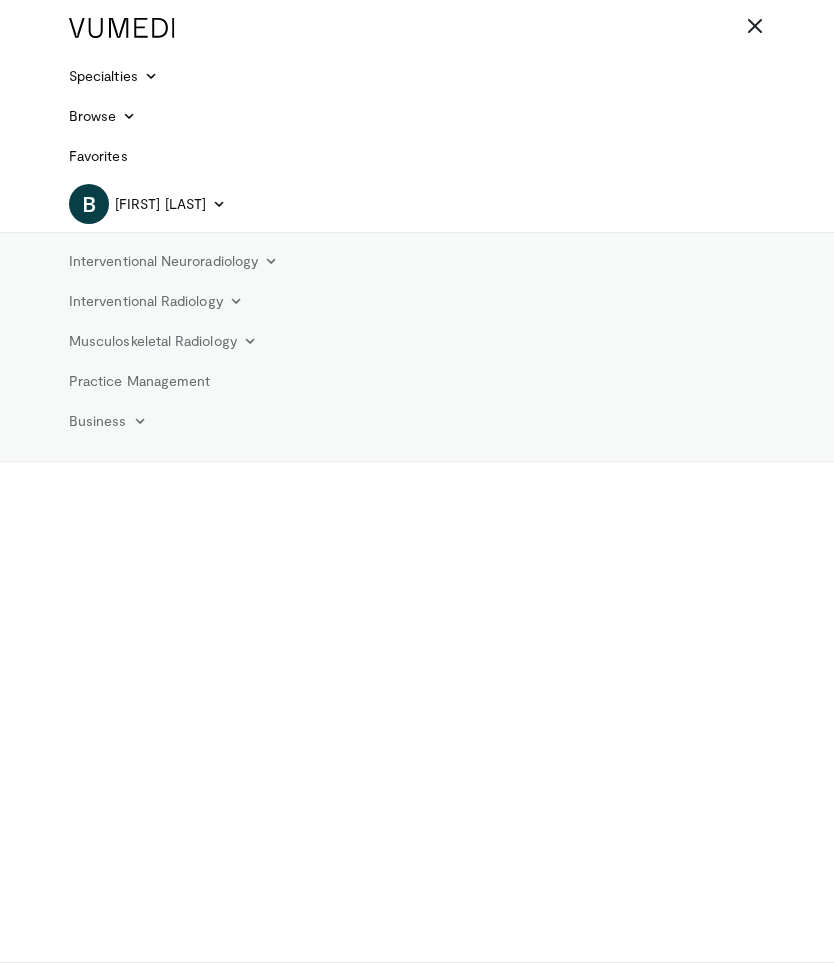 click at bounding box center [129, 116] 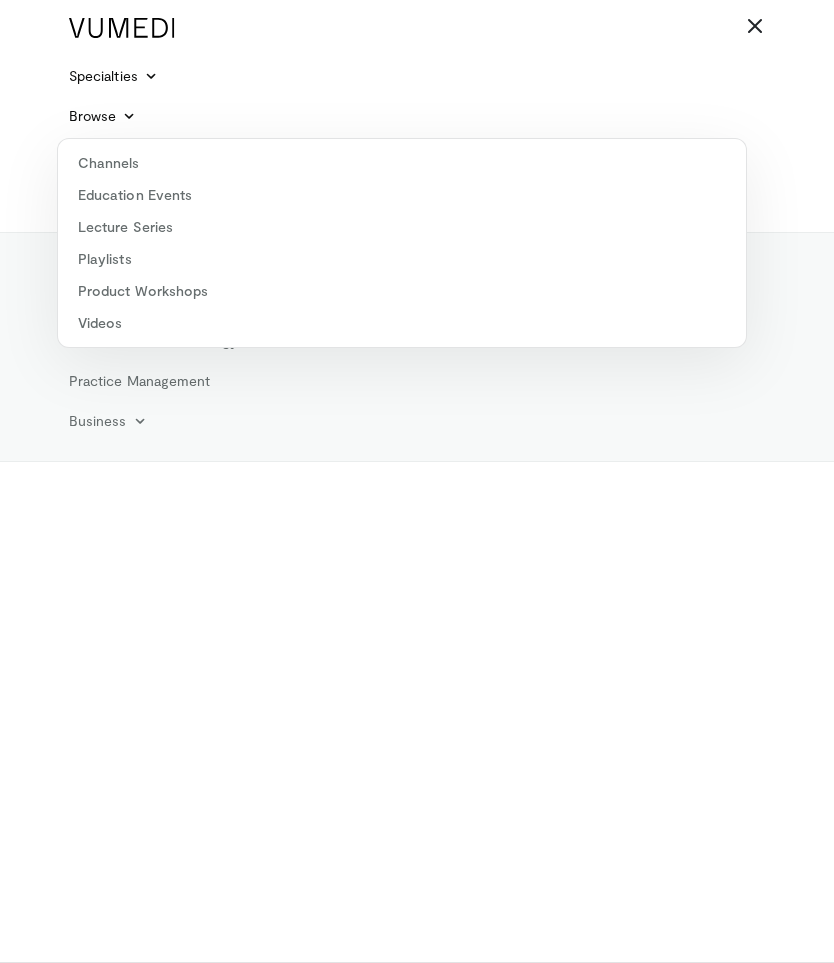 click on "Education Events" at bounding box center (402, 195) 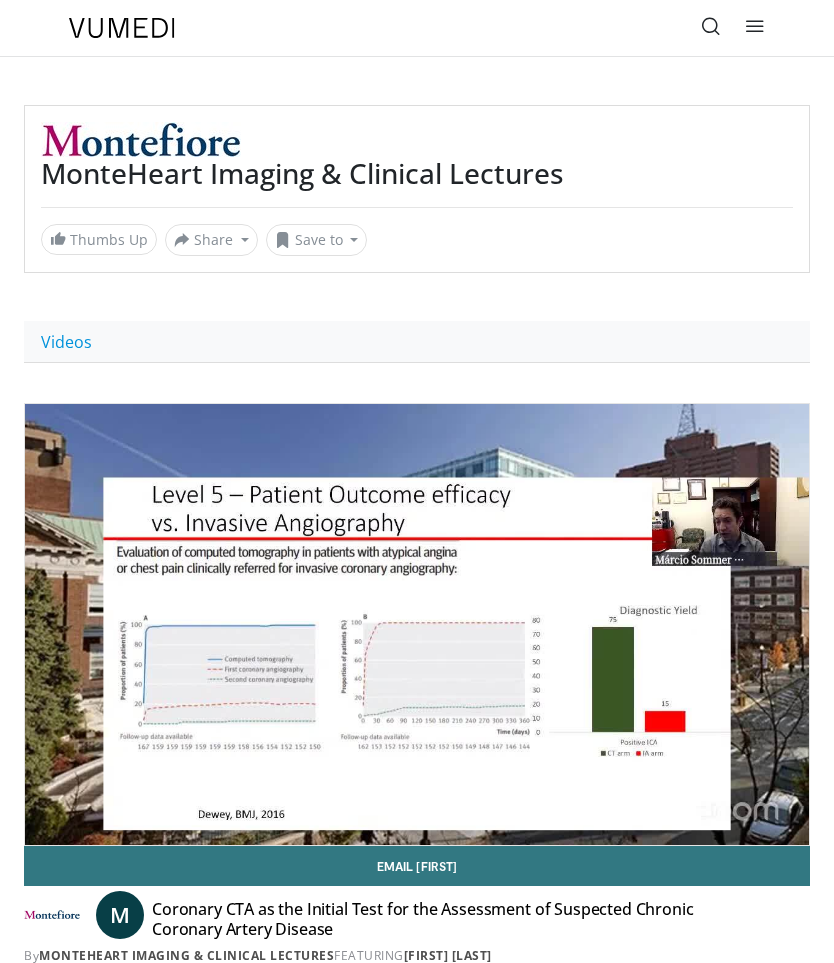 scroll, scrollTop: 0, scrollLeft: 0, axis: both 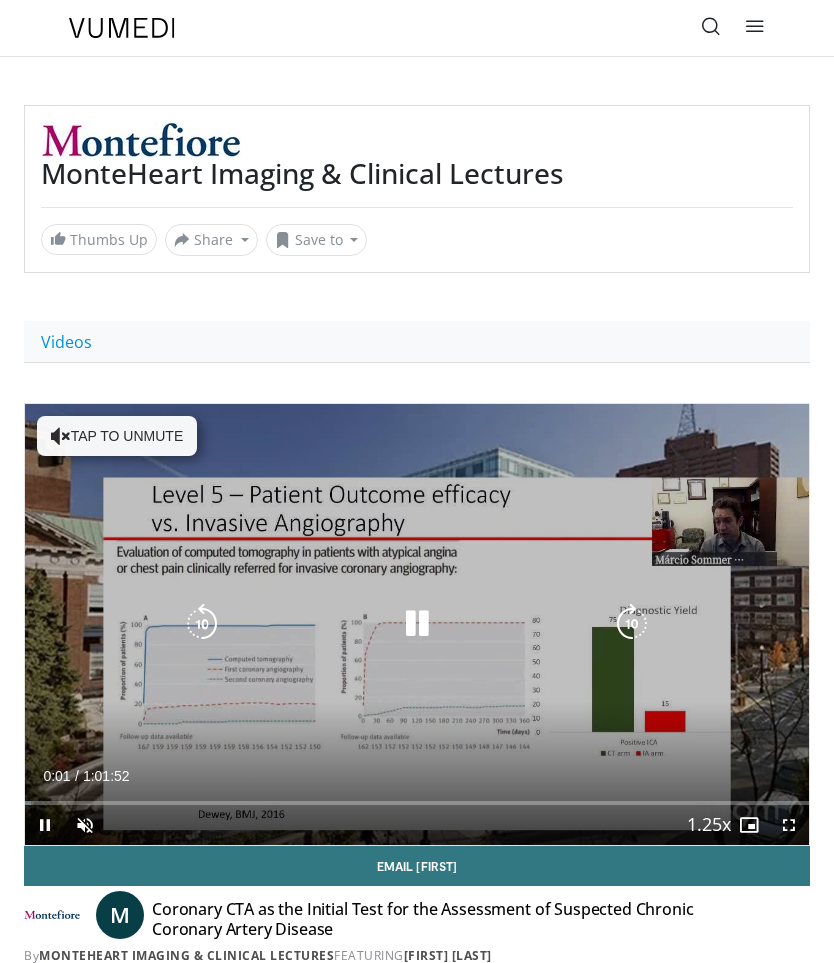 click at bounding box center [417, 624] 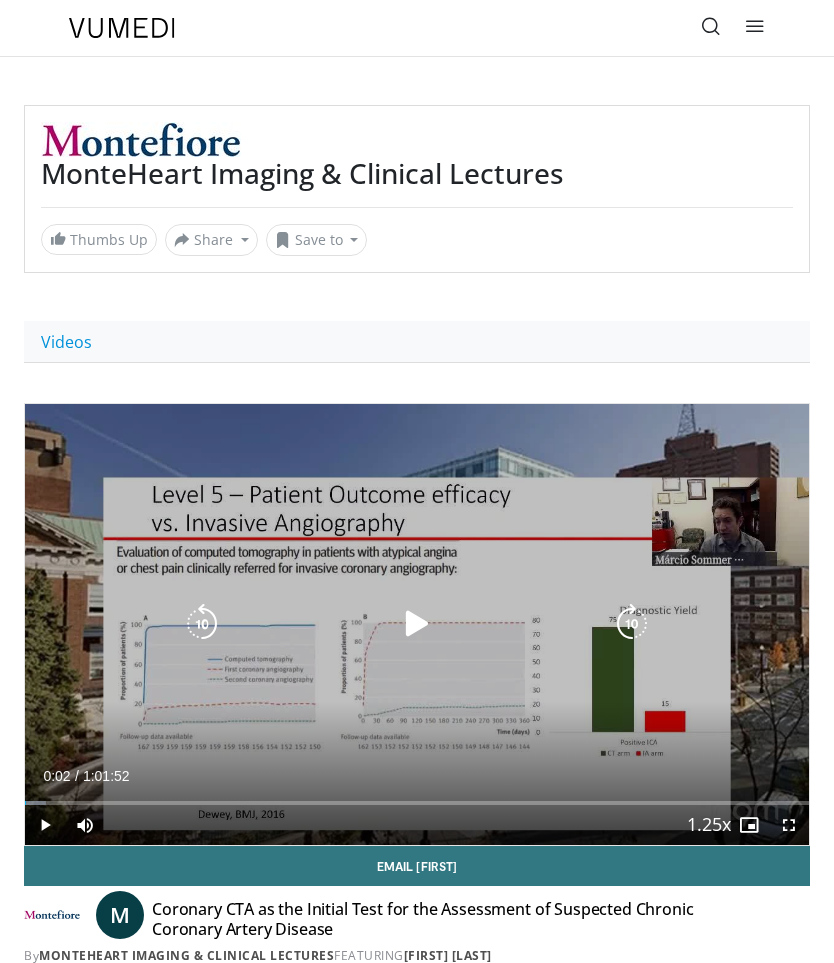 click on "10 seconds
Tap to unmute" at bounding box center (417, 624) 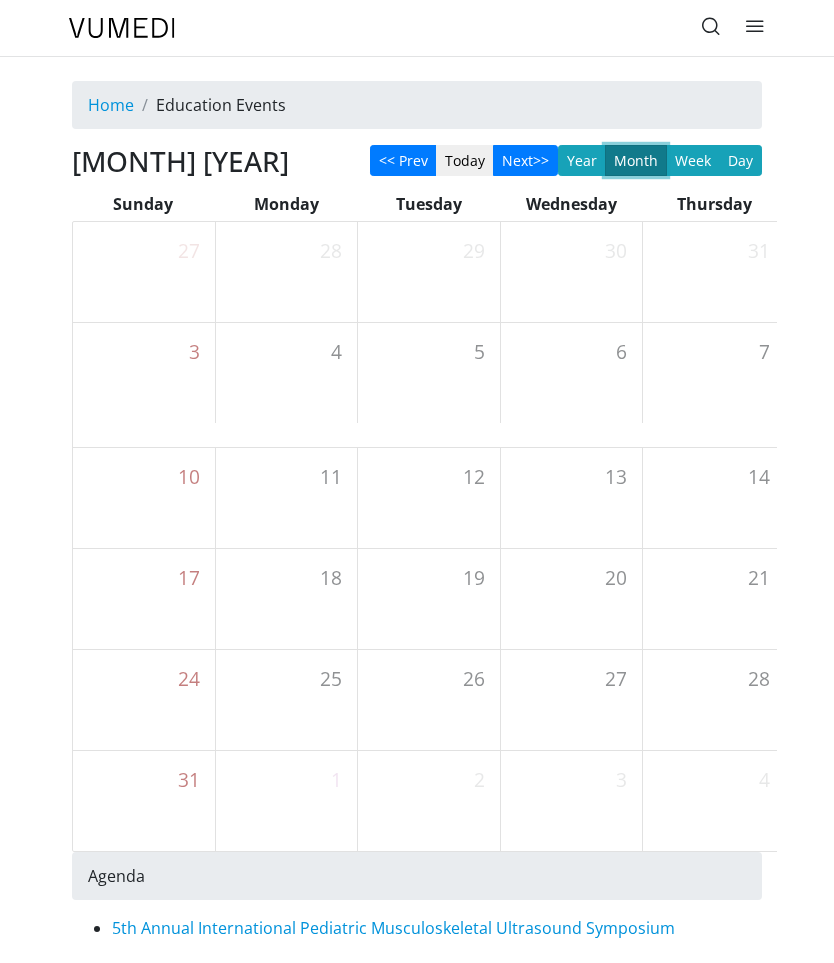 scroll, scrollTop: 0, scrollLeft: 0, axis: both 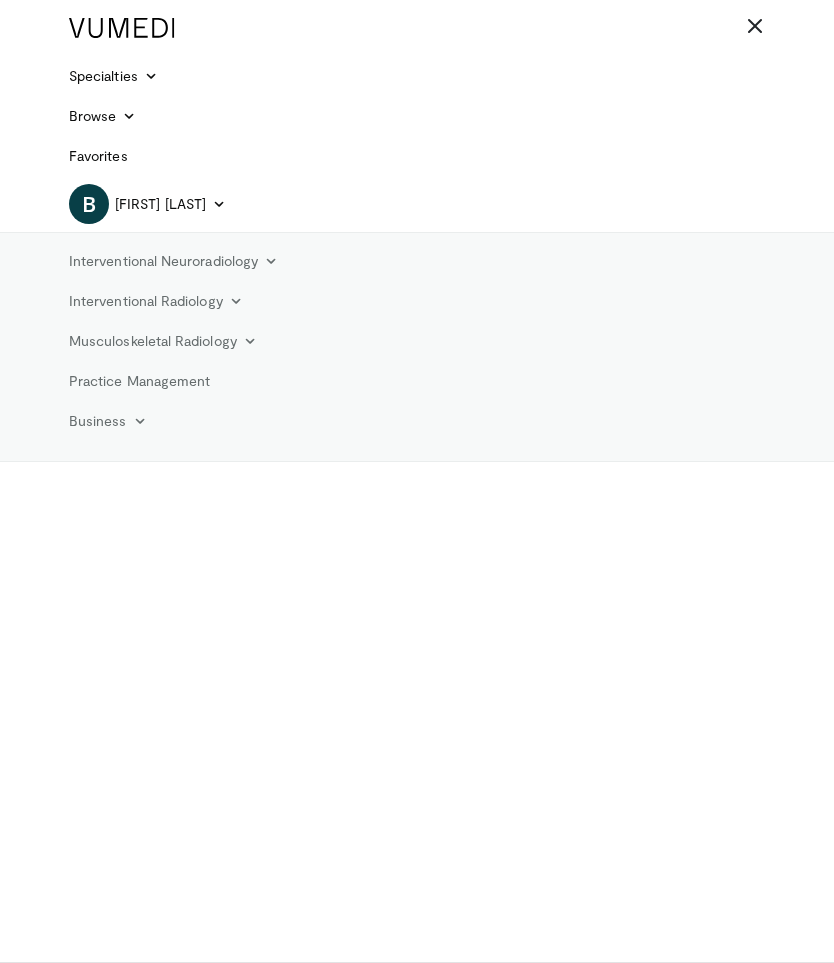 click at bounding box center [129, 116] 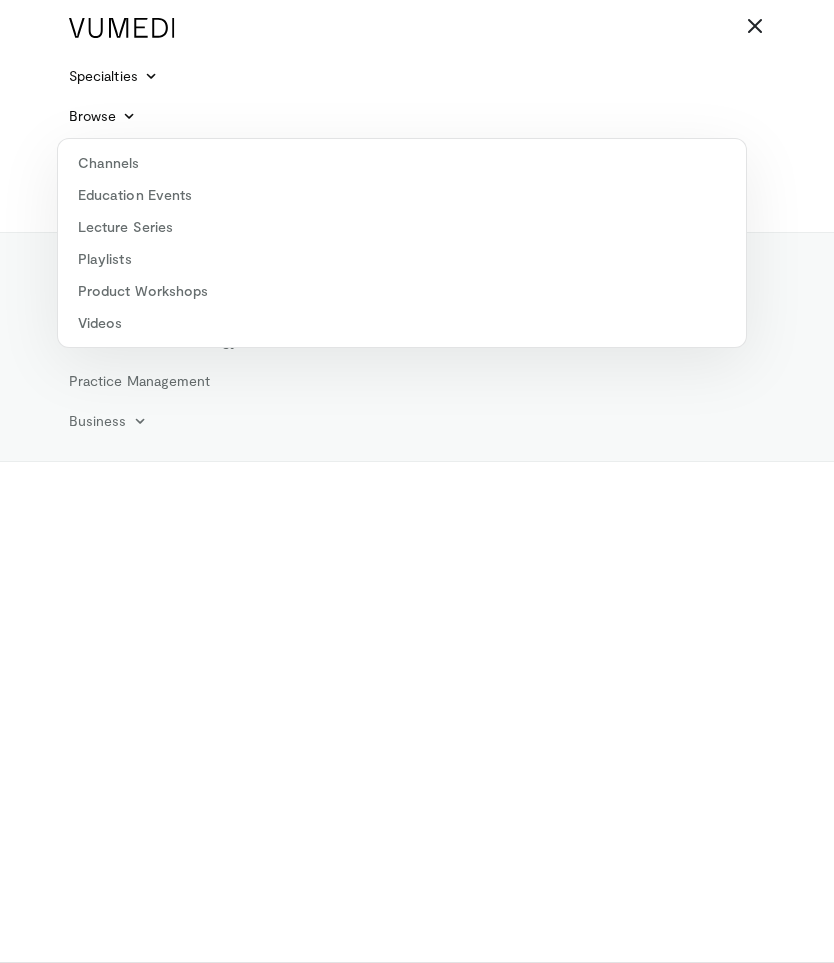 click on "Channels" at bounding box center (402, 163) 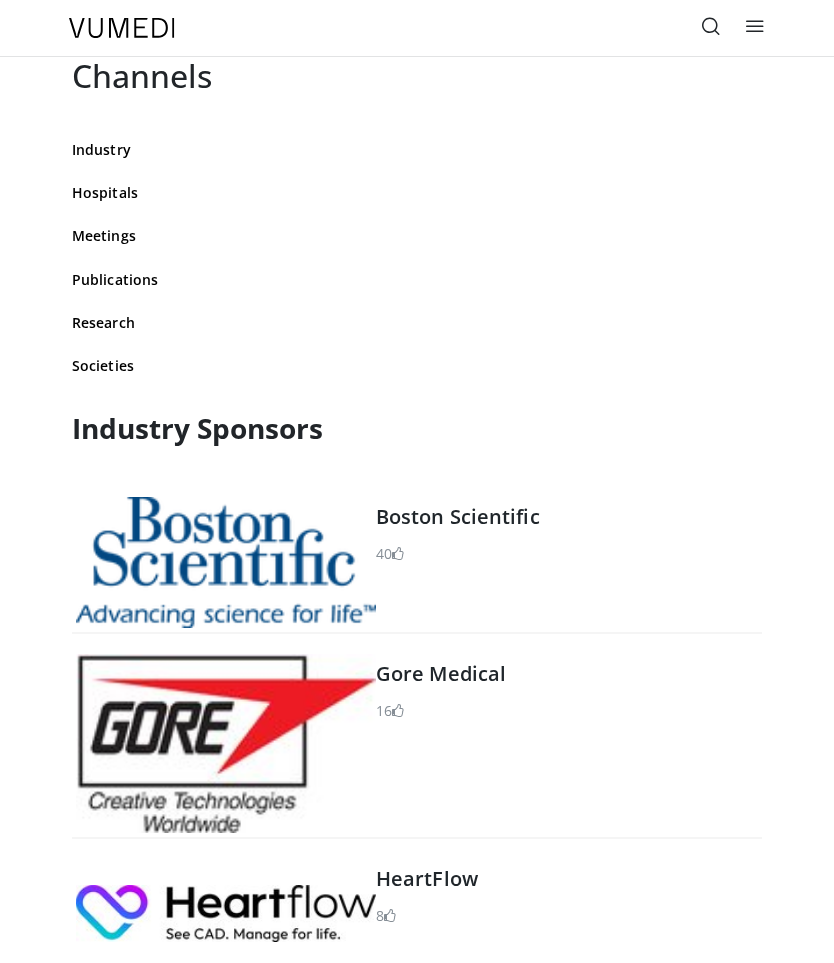 scroll, scrollTop: 0, scrollLeft: 0, axis: both 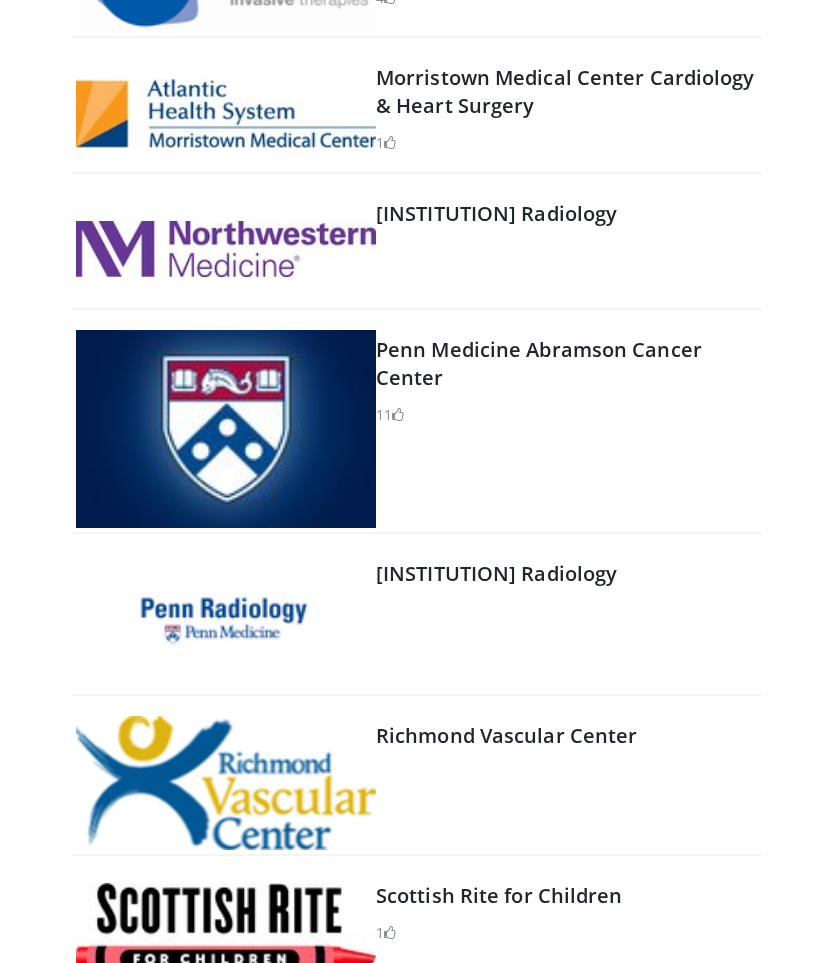 click on "Penn Radiology" at bounding box center [496, 574] 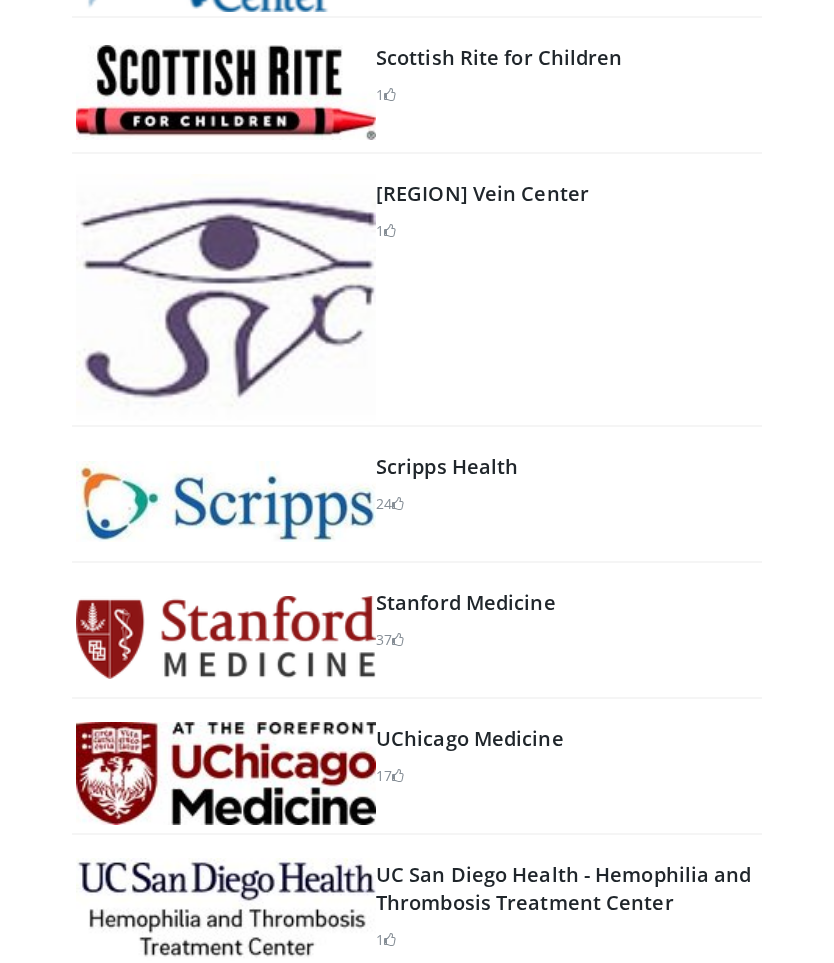 scroll, scrollTop: 4467, scrollLeft: 0, axis: vertical 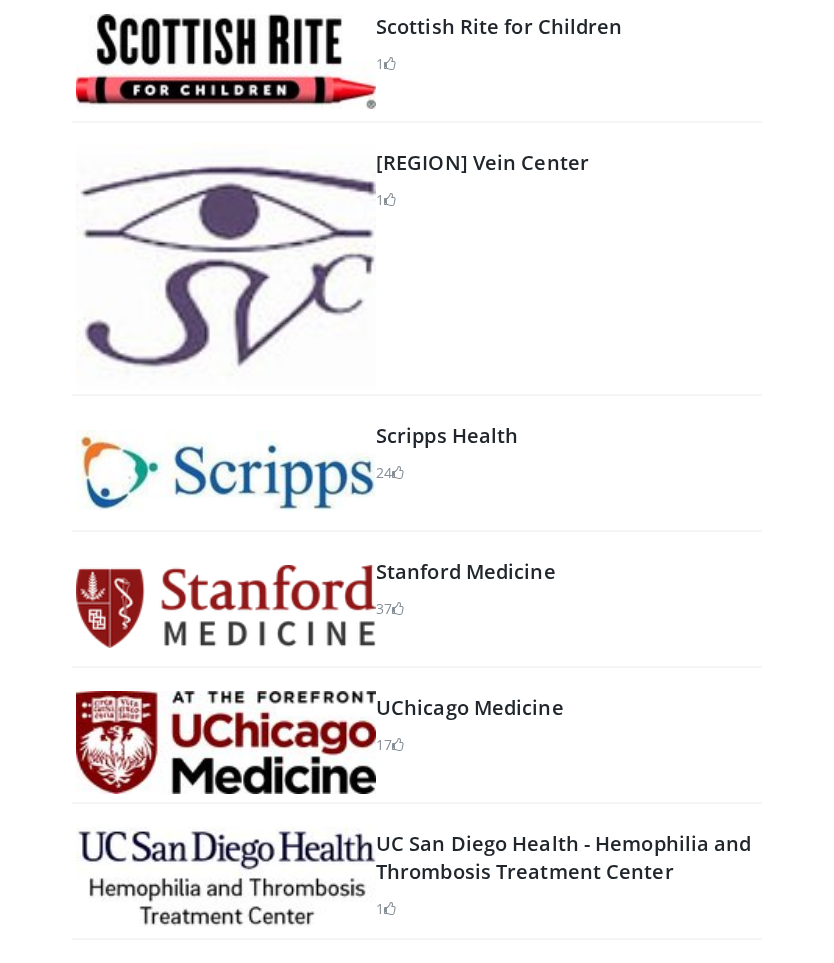 click on "Stanford Medicine" at bounding box center [466, 572] 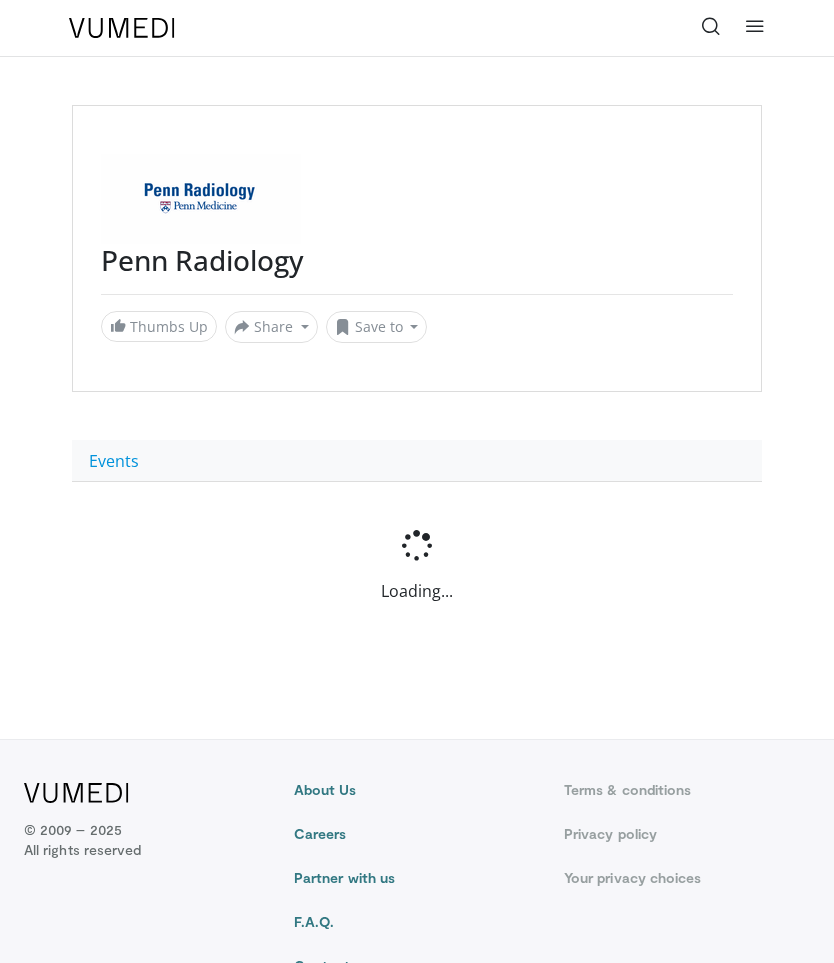 scroll, scrollTop: 0, scrollLeft: 0, axis: both 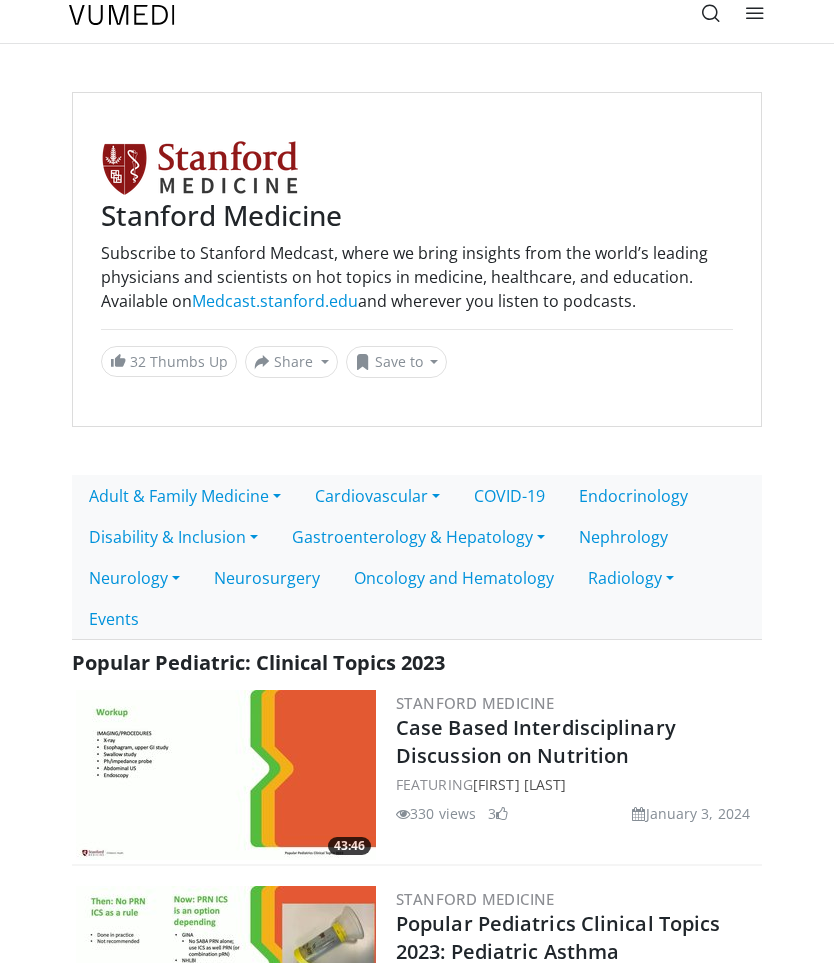 click on "Radiology" at bounding box center (631, 579) 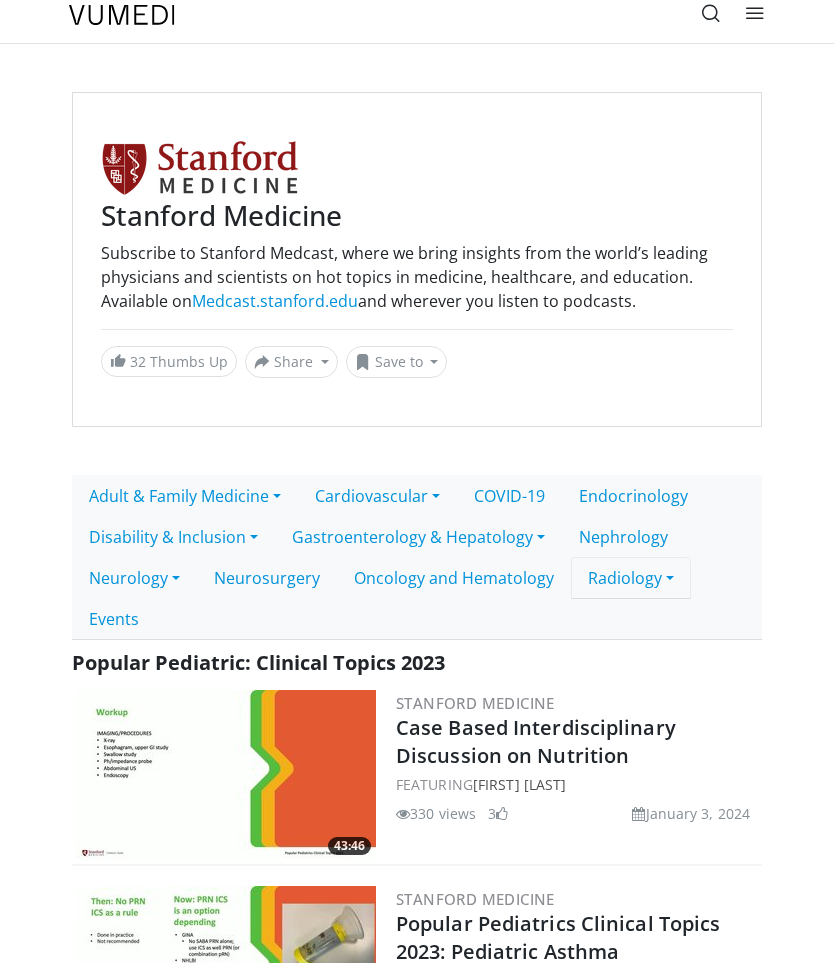 scroll, scrollTop: 13, scrollLeft: 0, axis: vertical 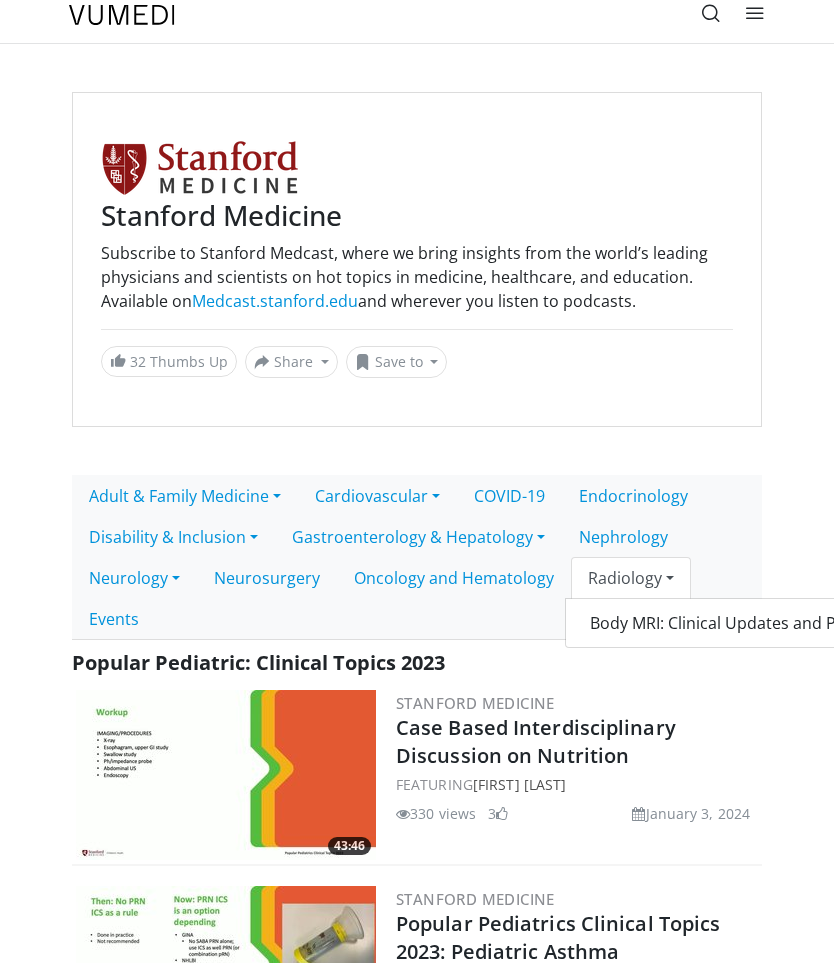 click on "Adult & Family Medicine
Popular Pediatric: Clinical Topics 2023
Cardiovascular
Electrophysiology in the West 2023
COVID-19
Endocrinology" at bounding box center (417, 1952) 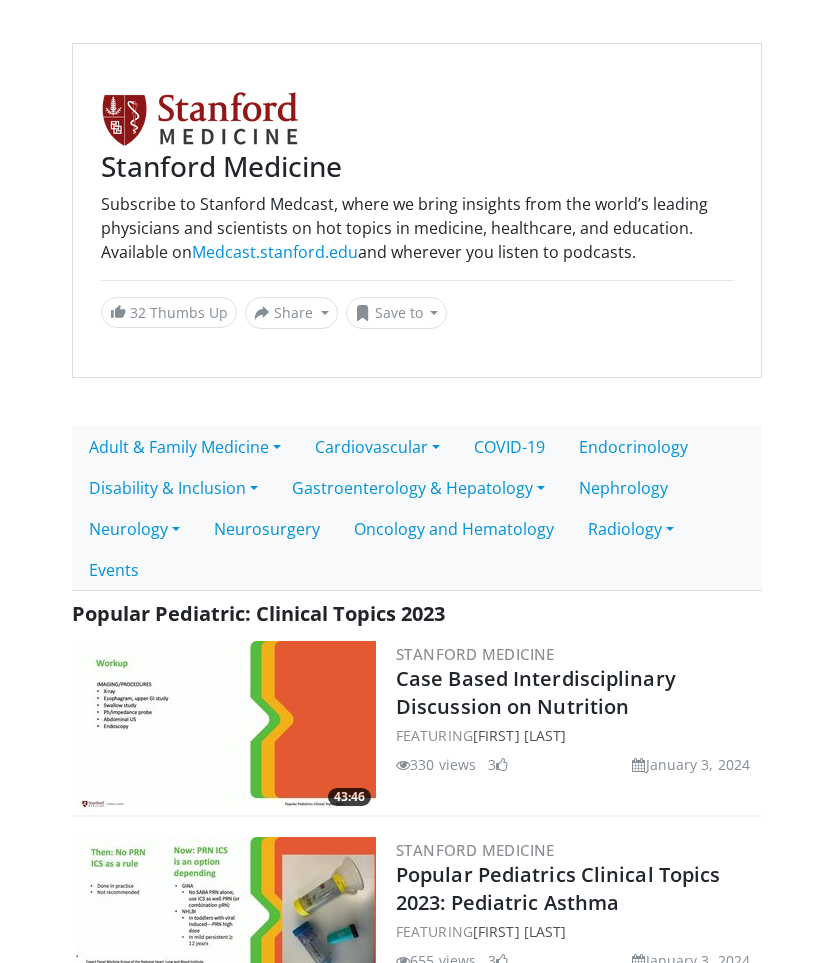 scroll, scrollTop: 67, scrollLeft: 0, axis: vertical 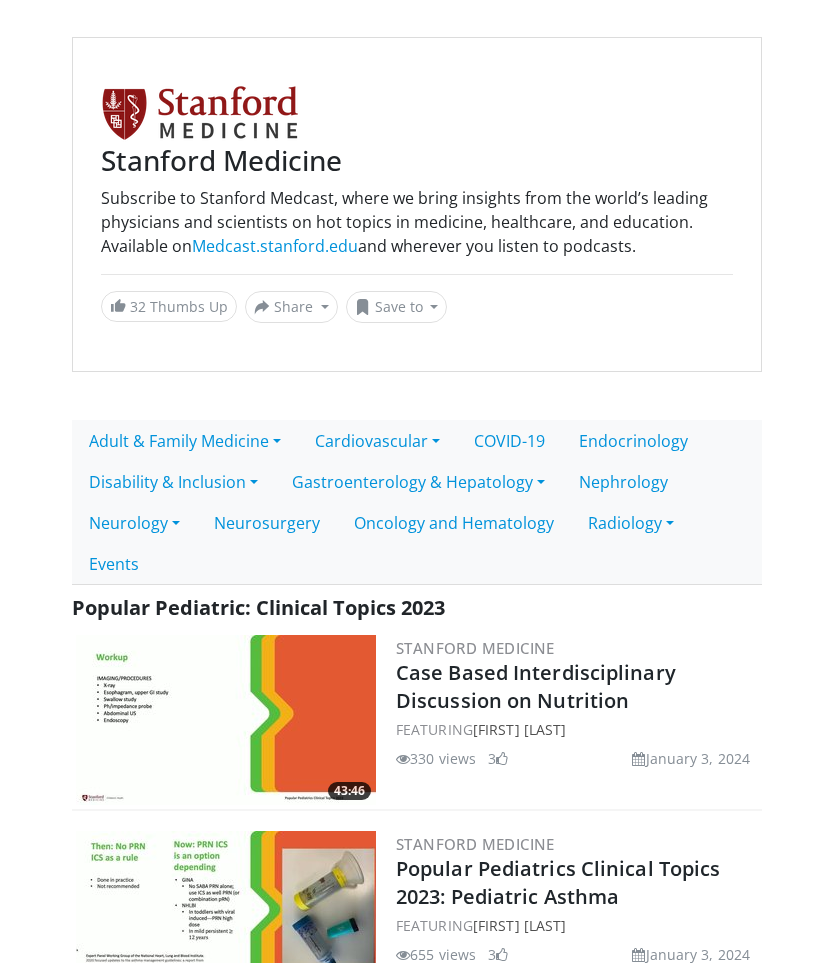 click on "Cardiovascular" at bounding box center [377, 442] 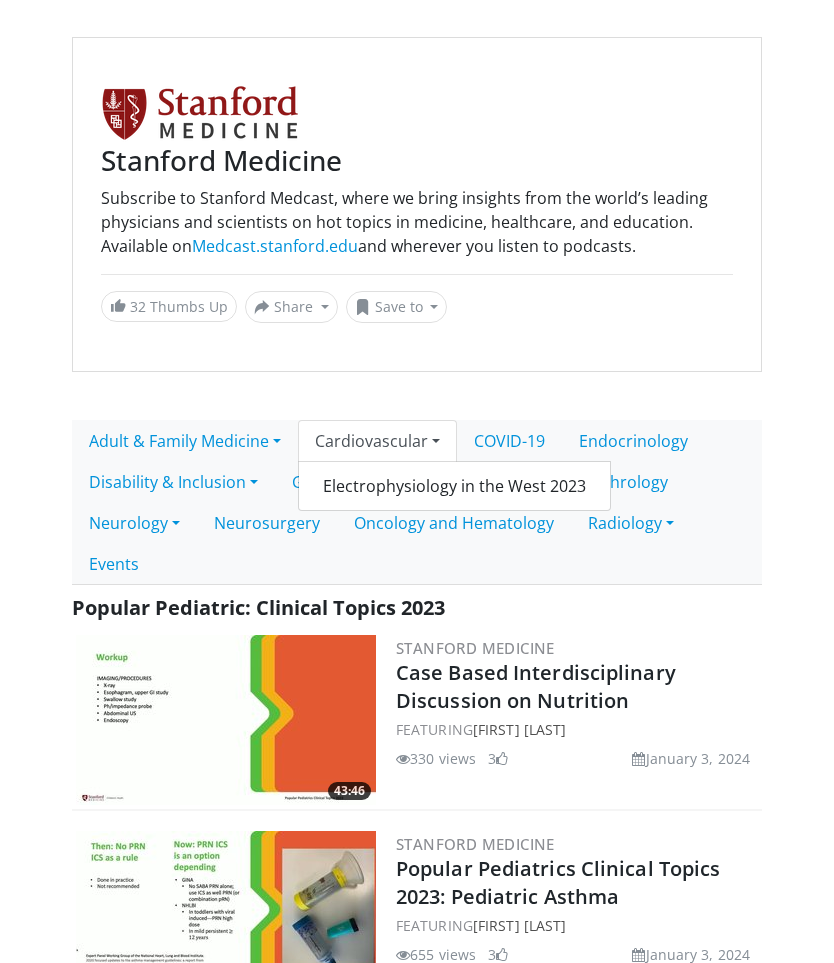 scroll, scrollTop: 68, scrollLeft: 0, axis: vertical 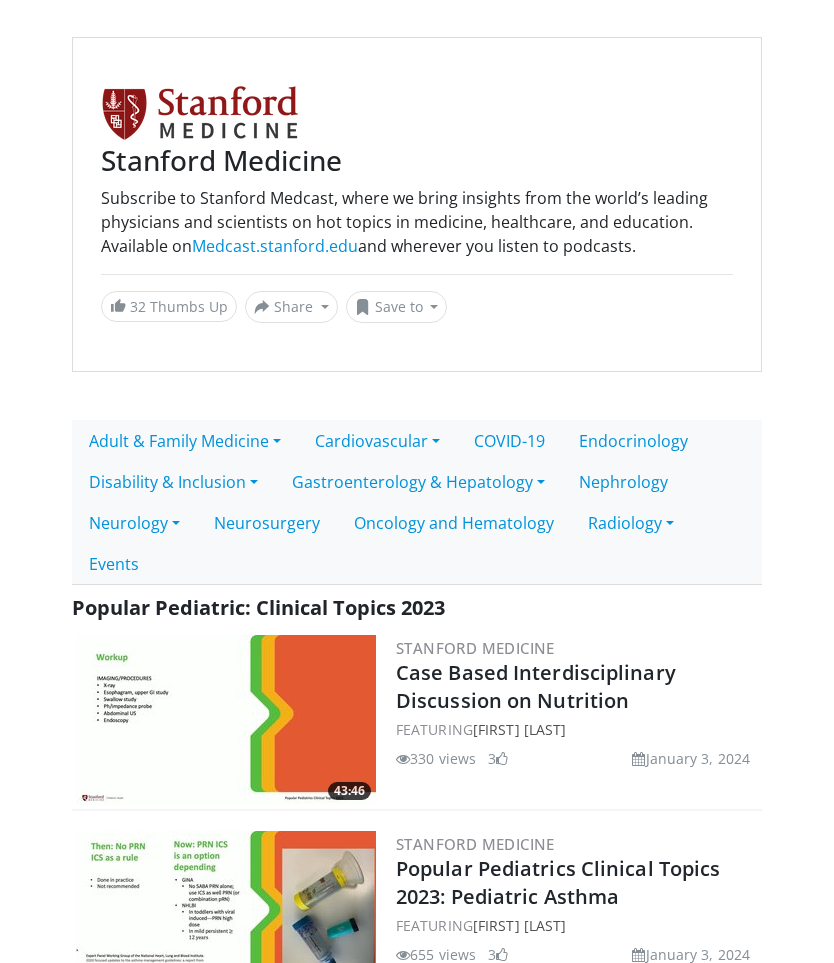click on "Disability & Inclusion" at bounding box center (173, 482) 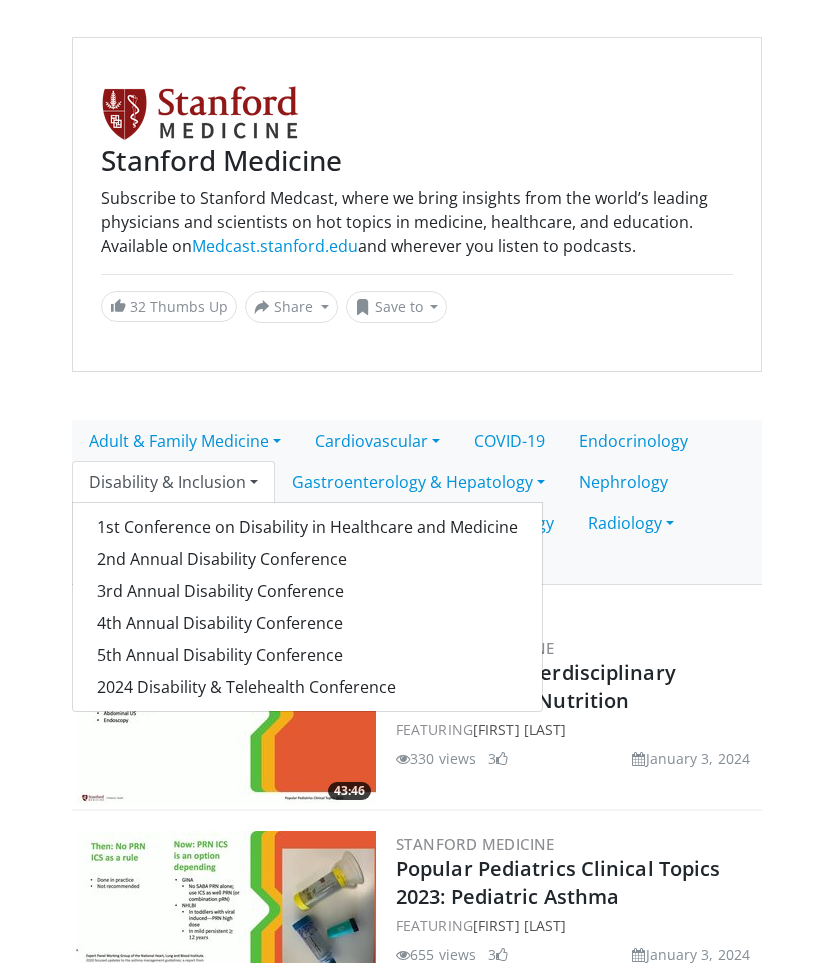 click on "Stanford Medicine
Subscribe to Stanford Medcast, where we bring insights from the world’s leading physicians and scientists on hot topics in medicine, healthcare, and education. Available on  Medcast.stanford.edu  and wherever you listen to podcasts.
We will support it soon! Click  2k/4k  to download videos first.
Pro
Subscription will automatically renew every month before you unsubscribe.
Monthly
$ 2.99 / month
1000+ embedded vimeo player sites supported
Support video downloading in more resolutions e.g. 4k, 2k, 1080p, etc.
Support for downloading private videos
Support for extracting audio
Support for downloading subtitles
Unlimited downloads
Get
Click  here  to get other payment method
Tip：Please refresh the page after the payment is successful
What is the payment method you want？
We will gradually support it" at bounding box center [417, 204] 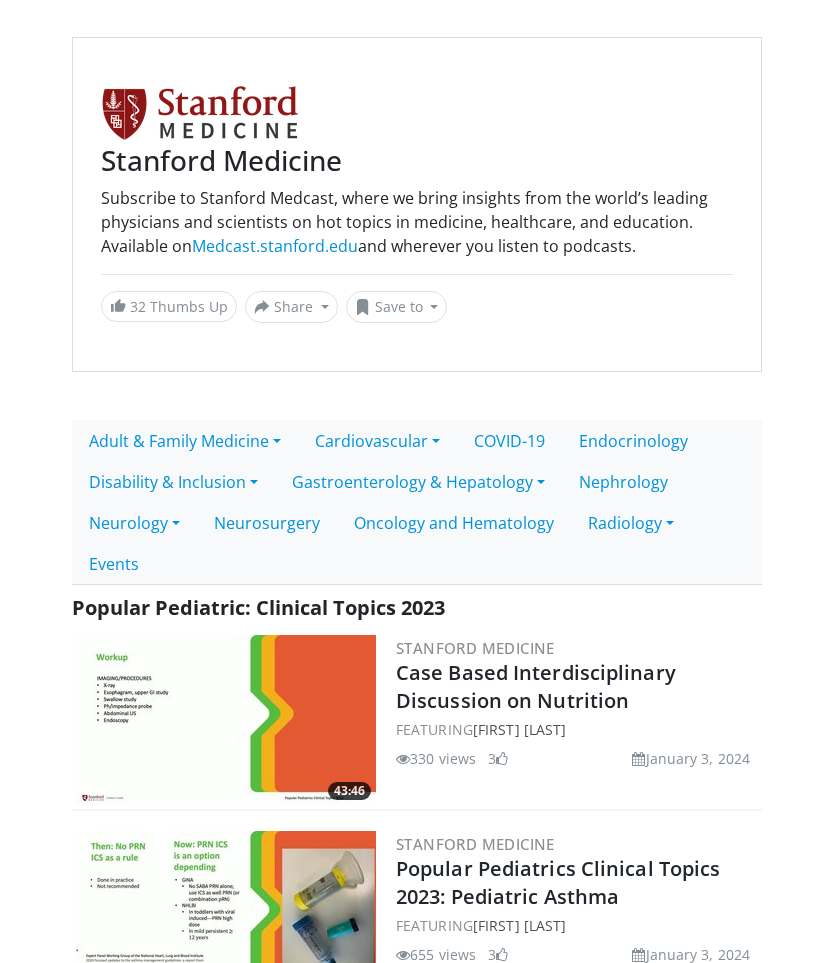click on "Adult & Family Medicine" at bounding box center (185, 441) 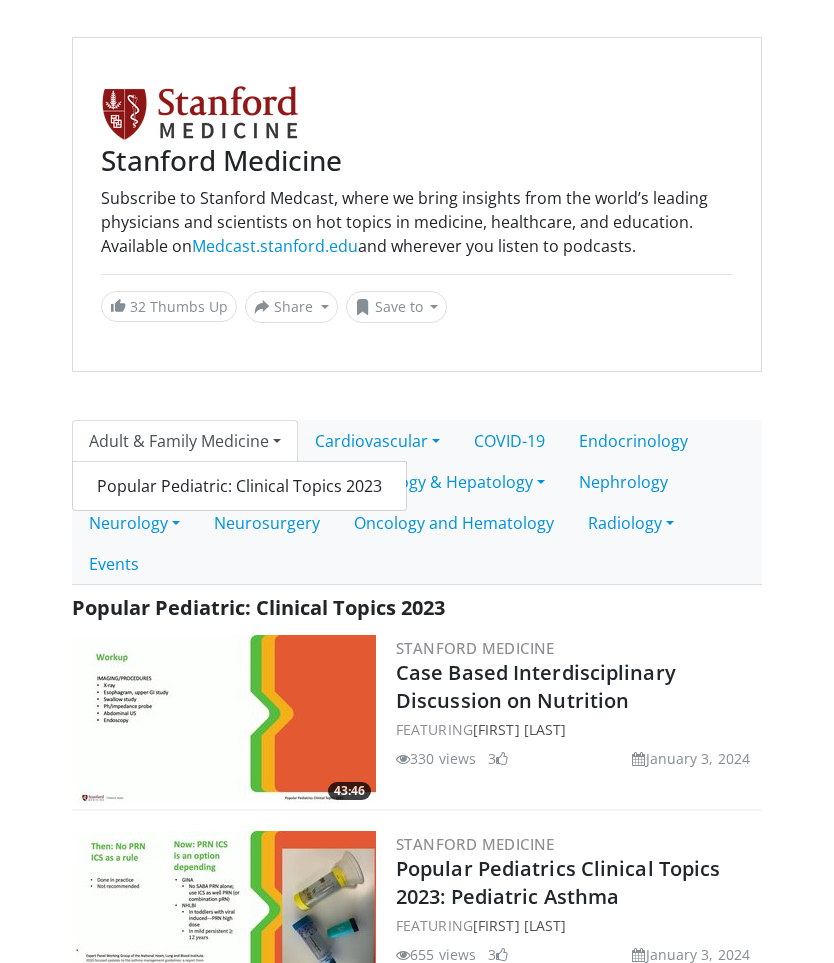 click on "Stanford Medicine
Subscribe to Stanford Medcast, where we bring insights from the world’s leading physicians and scientists on hot topics in medicine, healthcare, and education. Available on  Medcast.stanford.edu  and wherever you listen to podcasts.
We will support it soon! Click  2k/4k  to download videos first.
Pro
Subscription will automatically renew every month before you unsubscribe.
Monthly
$ 2.99 / month
1000+ embedded vimeo player sites supported
Support video downloading in more resolutions e.g. 4k, 2k, 1080p, etc.
Support for downloading private videos
Support for extracting audio
Support for downloading subtitles
Unlimited downloads
Get
Click  here  to get other payment method
What is the payment method you want？" at bounding box center [417, 1706] 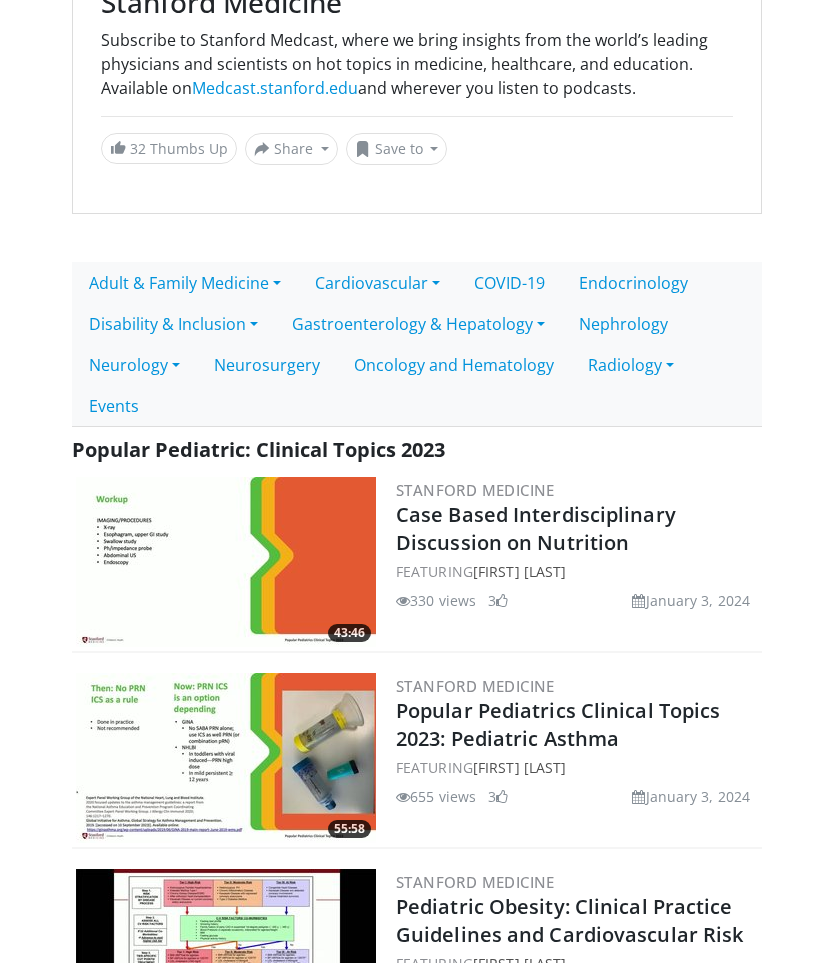 scroll, scrollTop: 213, scrollLeft: 0, axis: vertical 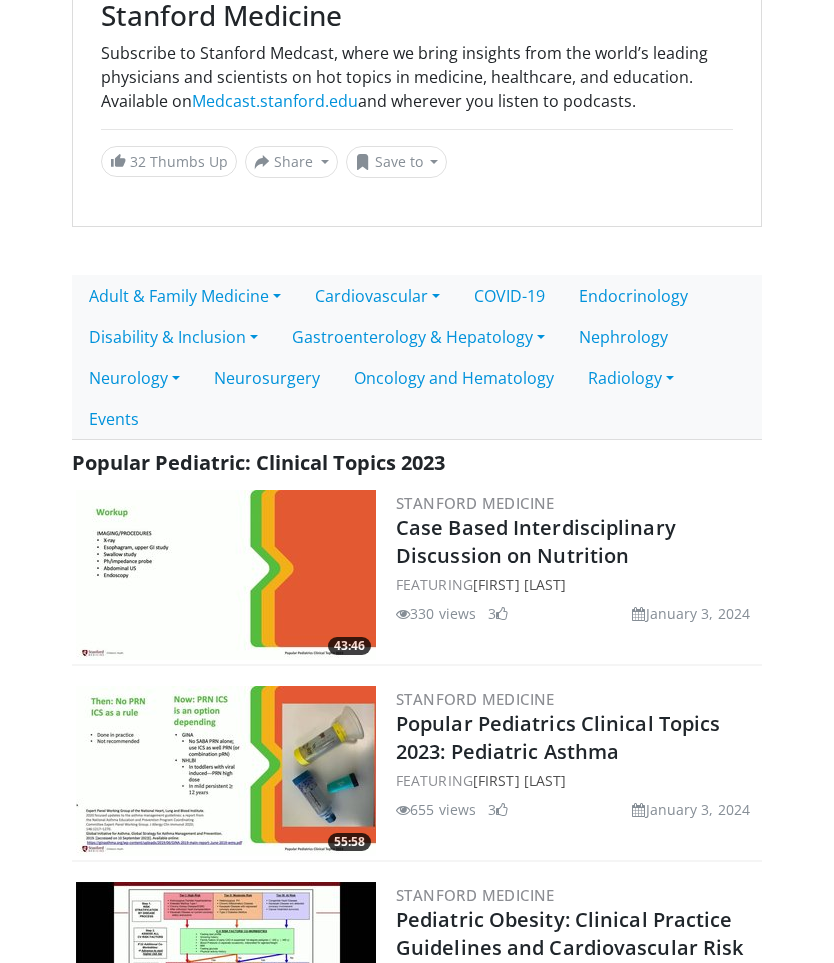 click on "Gastroenterology & Hepatology" at bounding box center [418, 337] 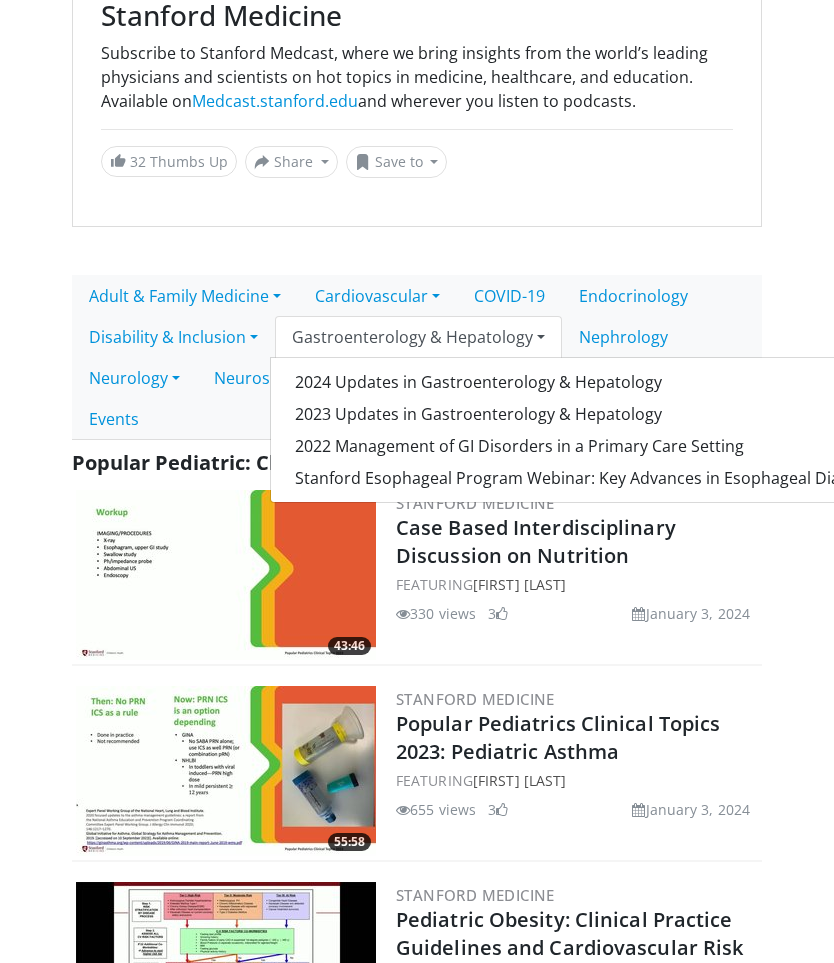 click on "2024 Updates in Gastroenterology & Hepatology" at bounding box center (624, 382) 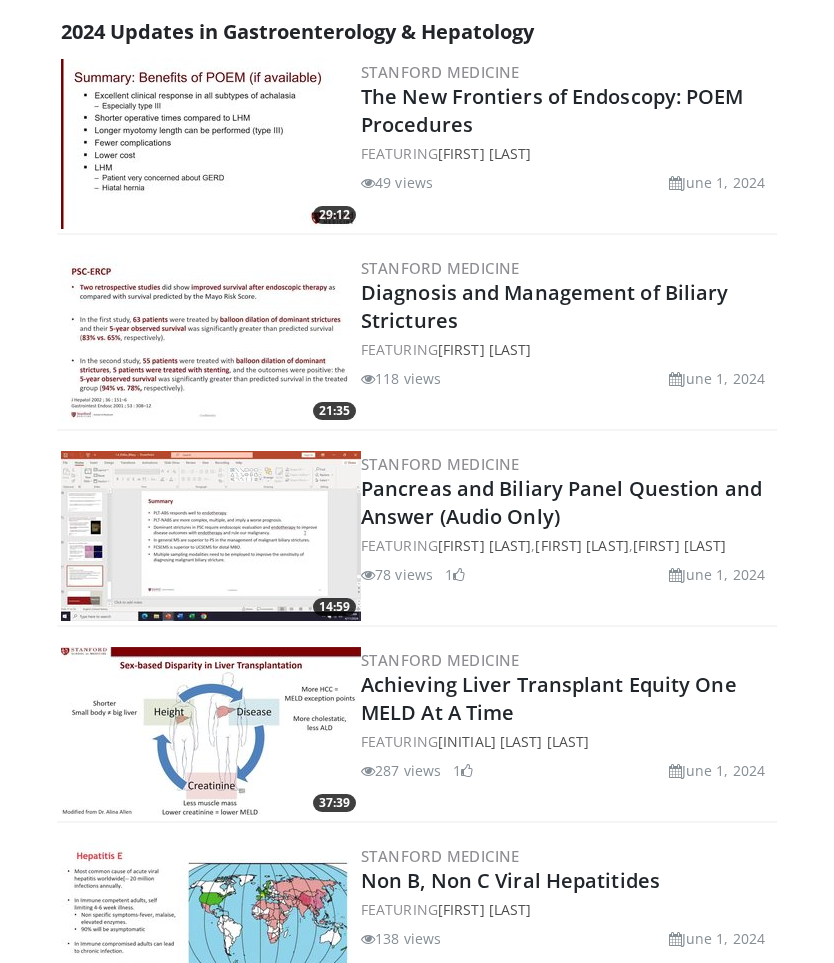 scroll, scrollTop: 0, scrollLeft: 0, axis: both 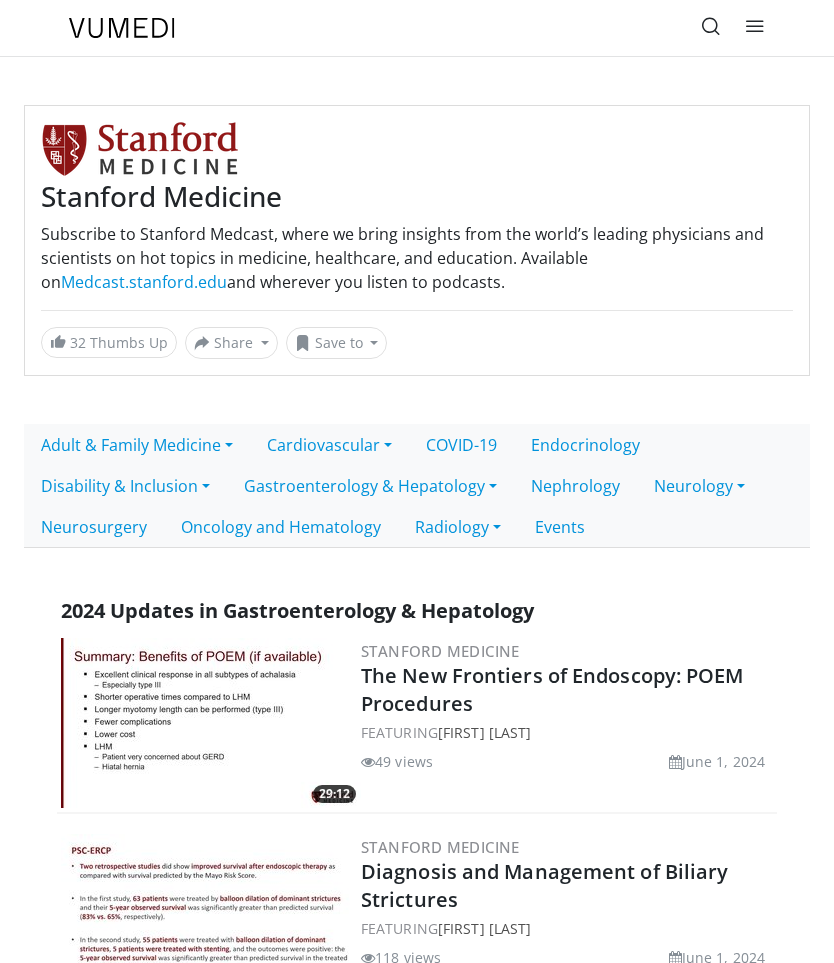 click at bounding box center [755, 26] 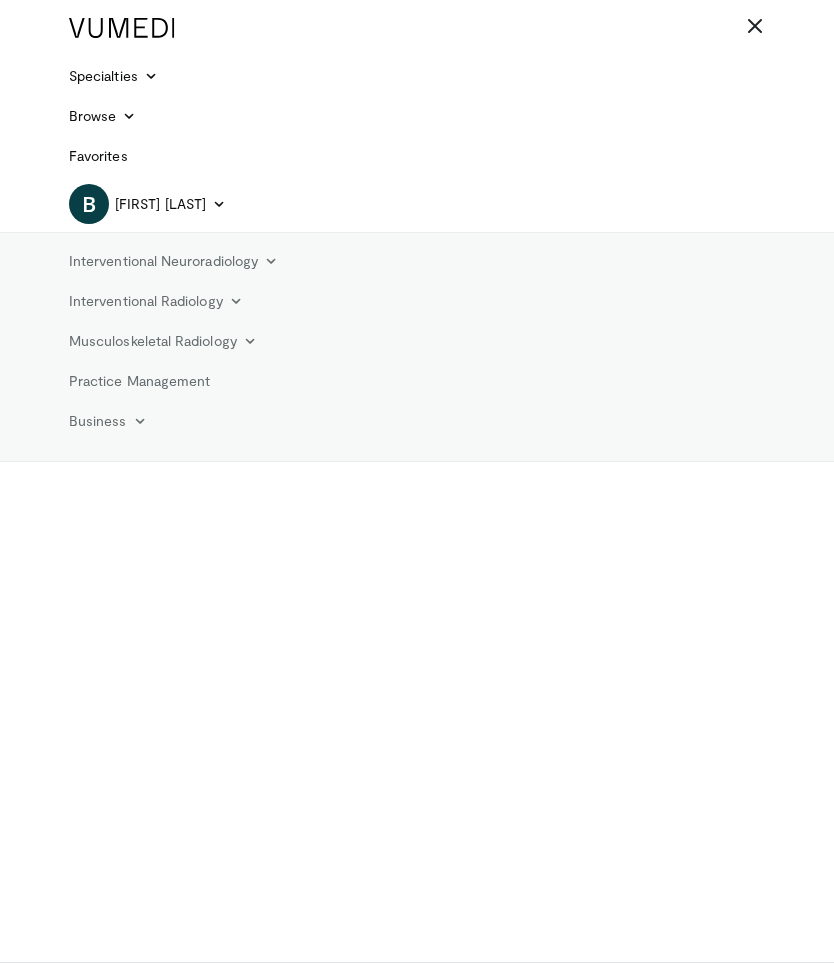 click at bounding box center [151, 76] 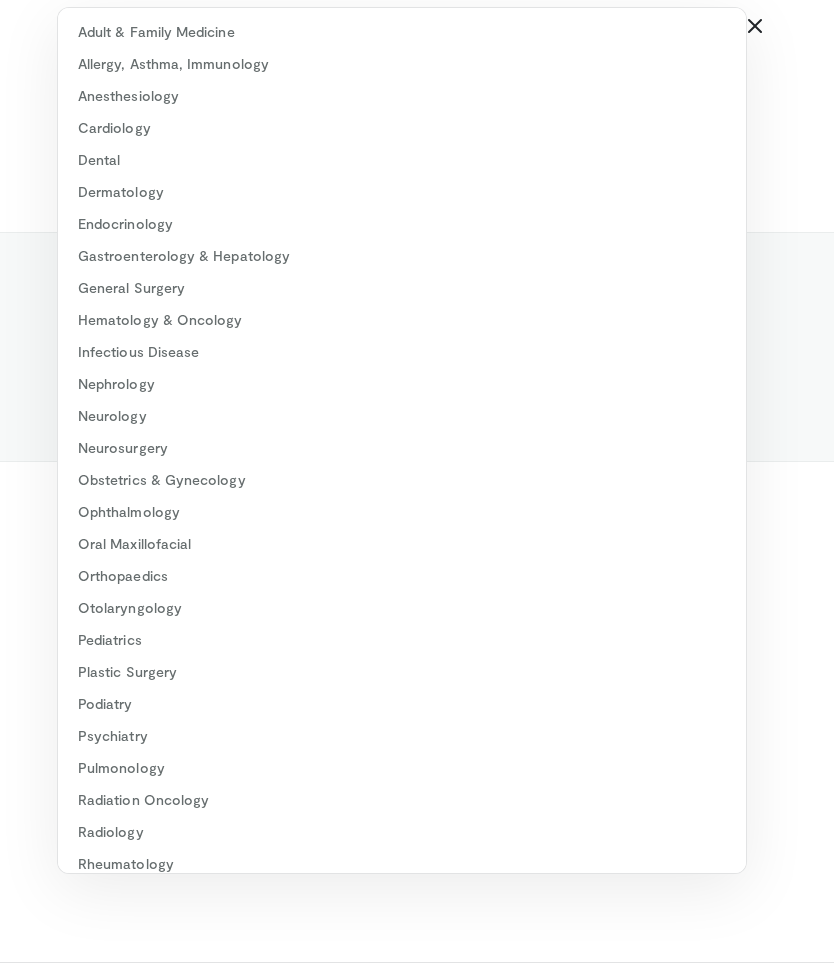 click on "Gastroenterology & Hepatology" at bounding box center (402, 256) 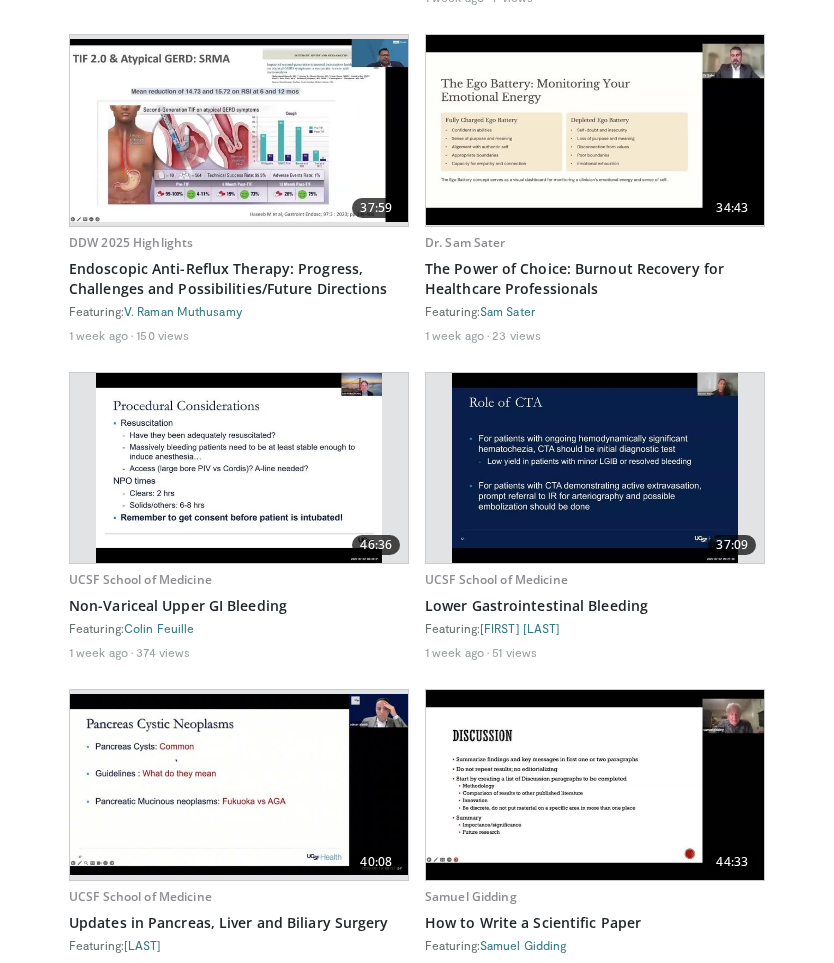 scroll, scrollTop: 1368, scrollLeft: 0, axis: vertical 